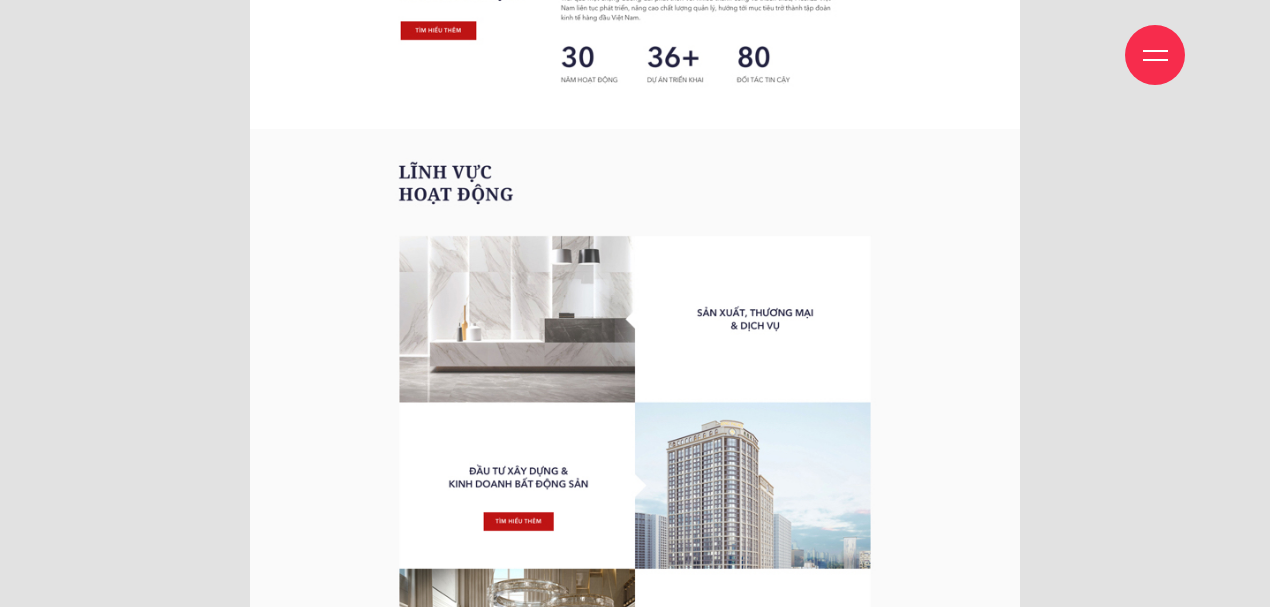 scroll, scrollTop: 4133, scrollLeft: 0, axis: vertical 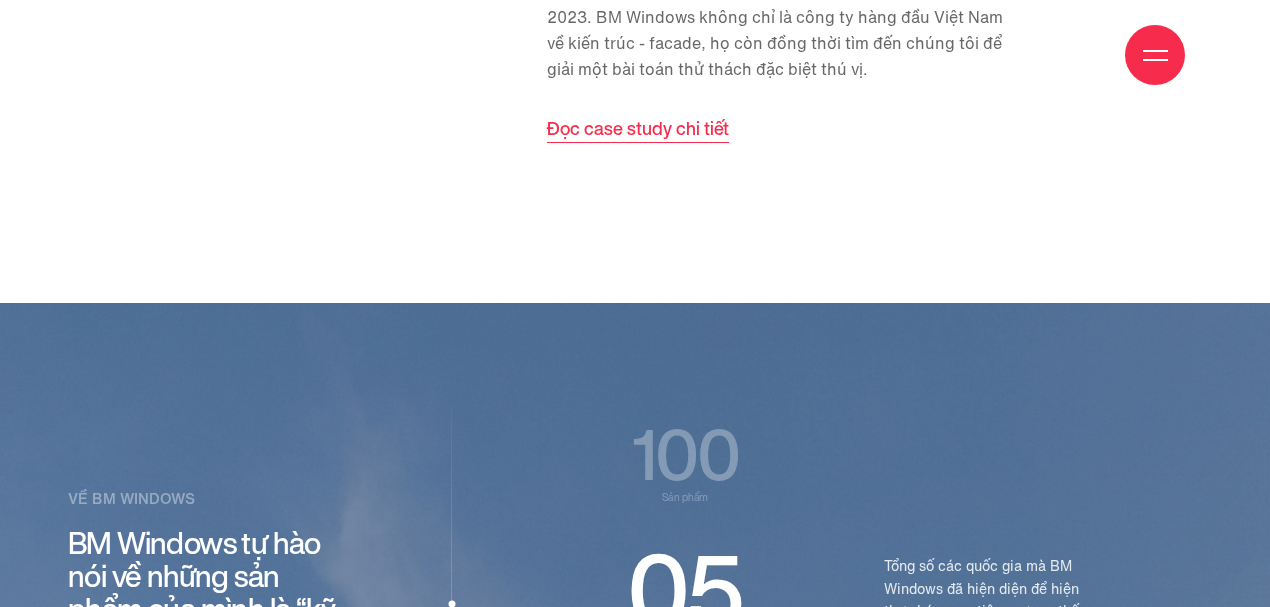 click on "Đọc case study chi tiết" at bounding box center [638, 130] 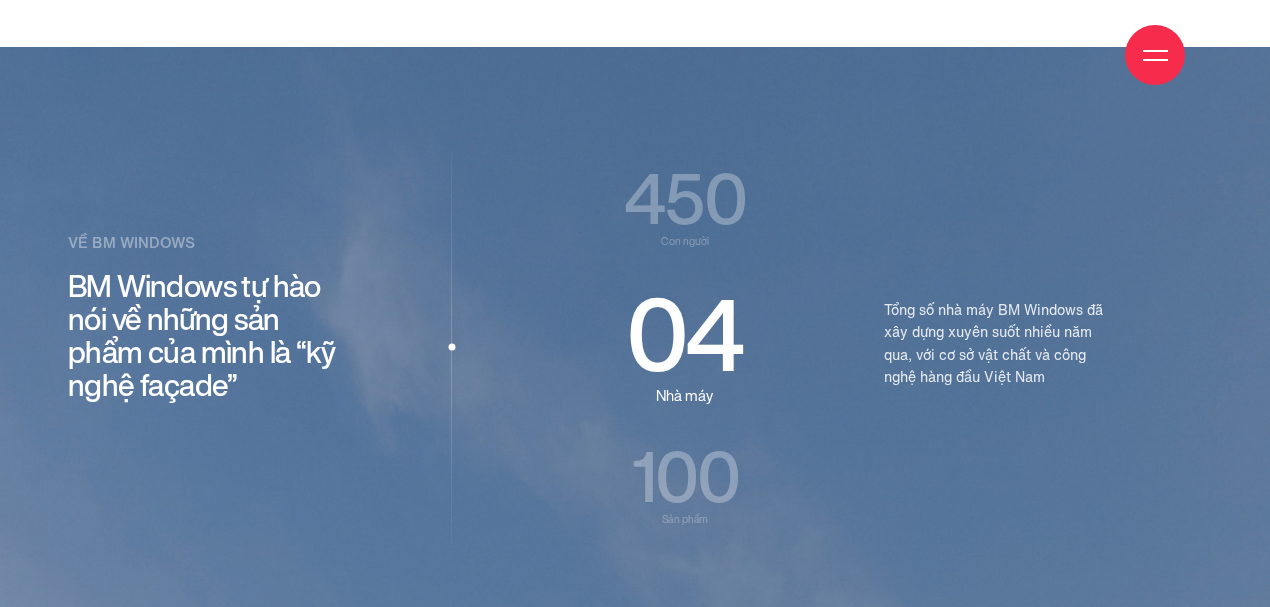 scroll, scrollTop: 4481, scrollLeft: 0, axis: vertical 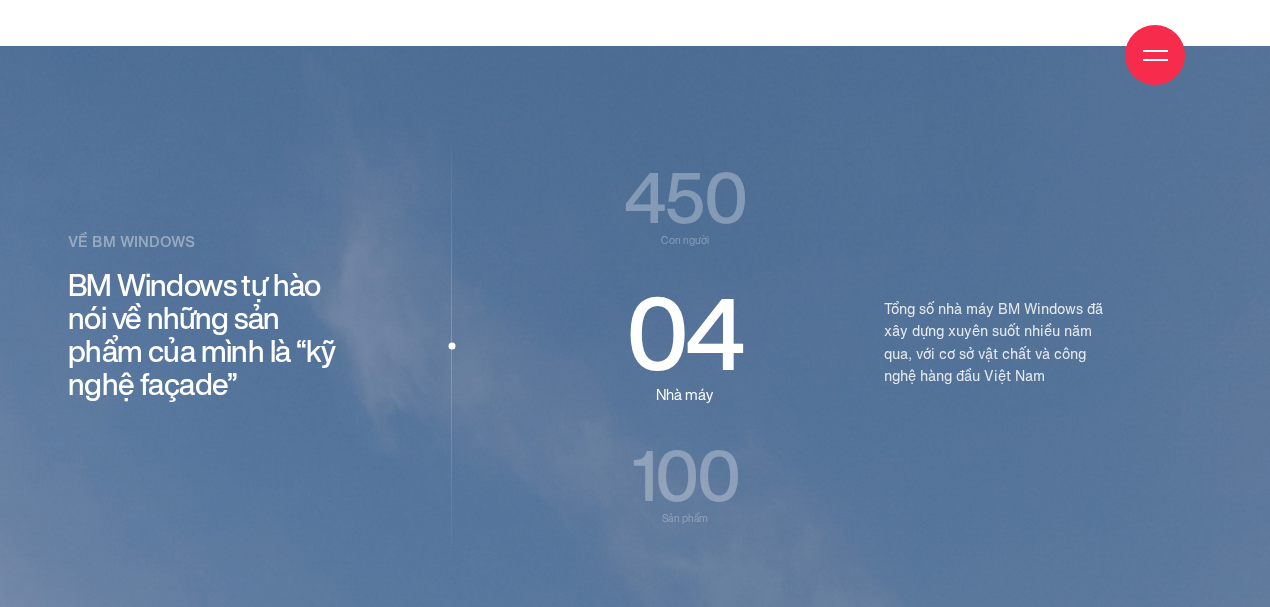 click on "450
Con người" at bounding box center [684, 204] 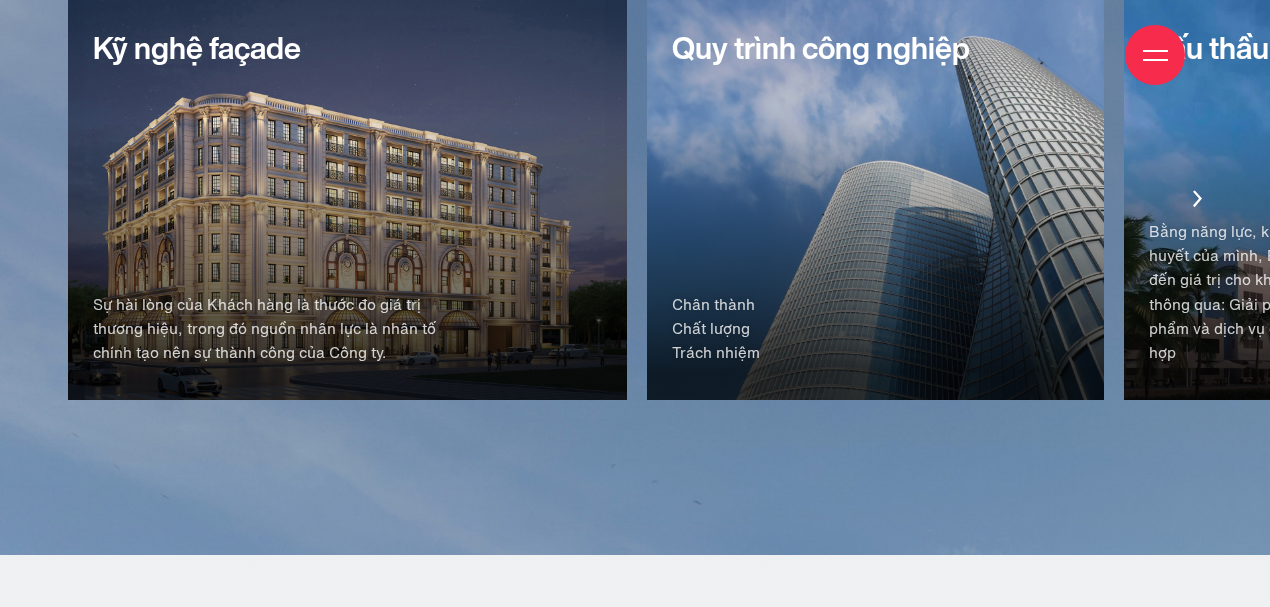 click on "Chân thành
Chất lượng
Trách nhiệm" at bounding box center (814, 329) 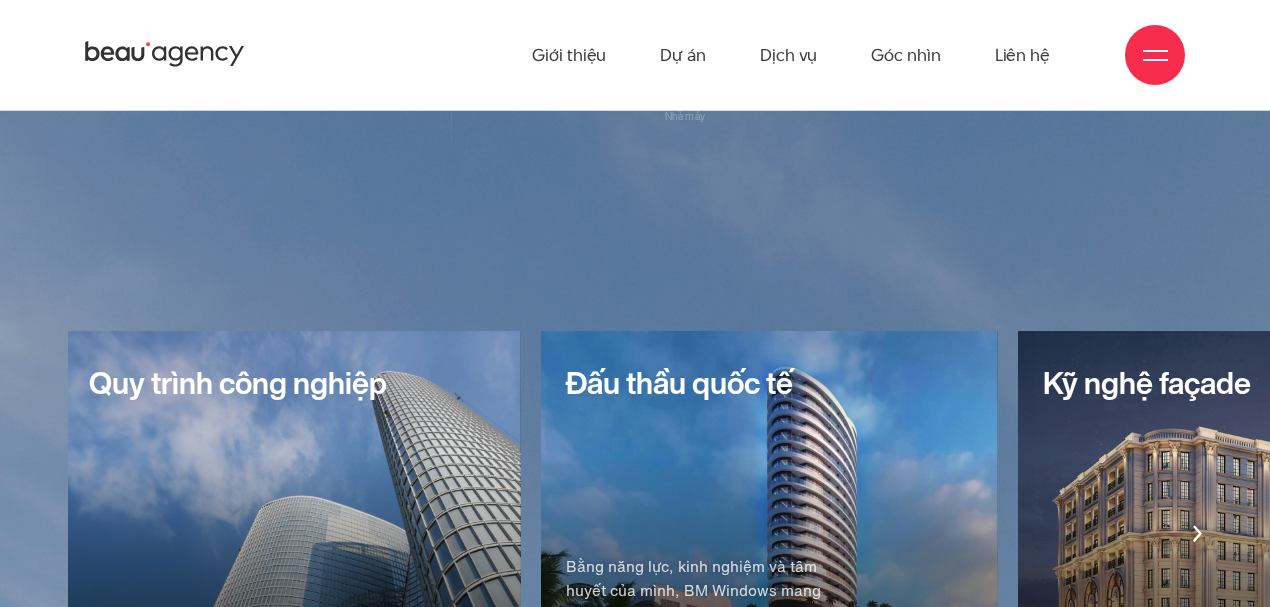 click on "Đấu thầu quốc tế
Bằng năng lực, kinh nghiệm và tâm huyết của mình, BM Windows mang đến giá trị cho khách hàng, đối tác thông qua: Giải pháp thiết kế tối ưu, sản phẩm và dịch vụ chất lượng với chi phí hợp" at bounding box center (769, 533) 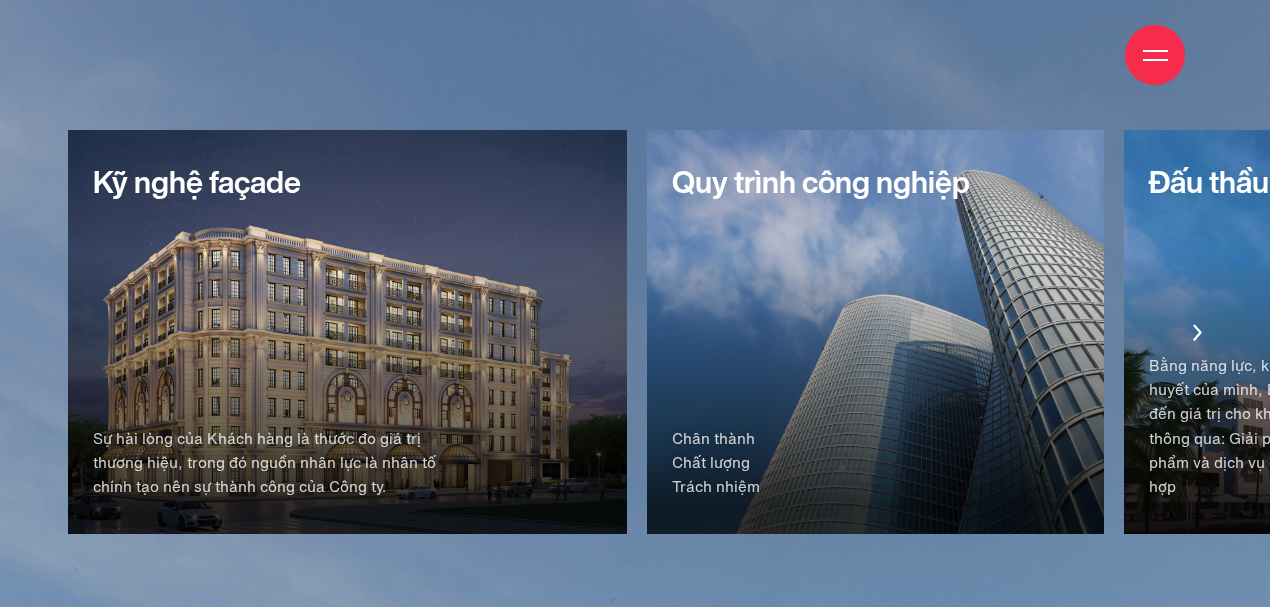 click on "Quy trình công nghiệp" at bounding box center (875, 183) 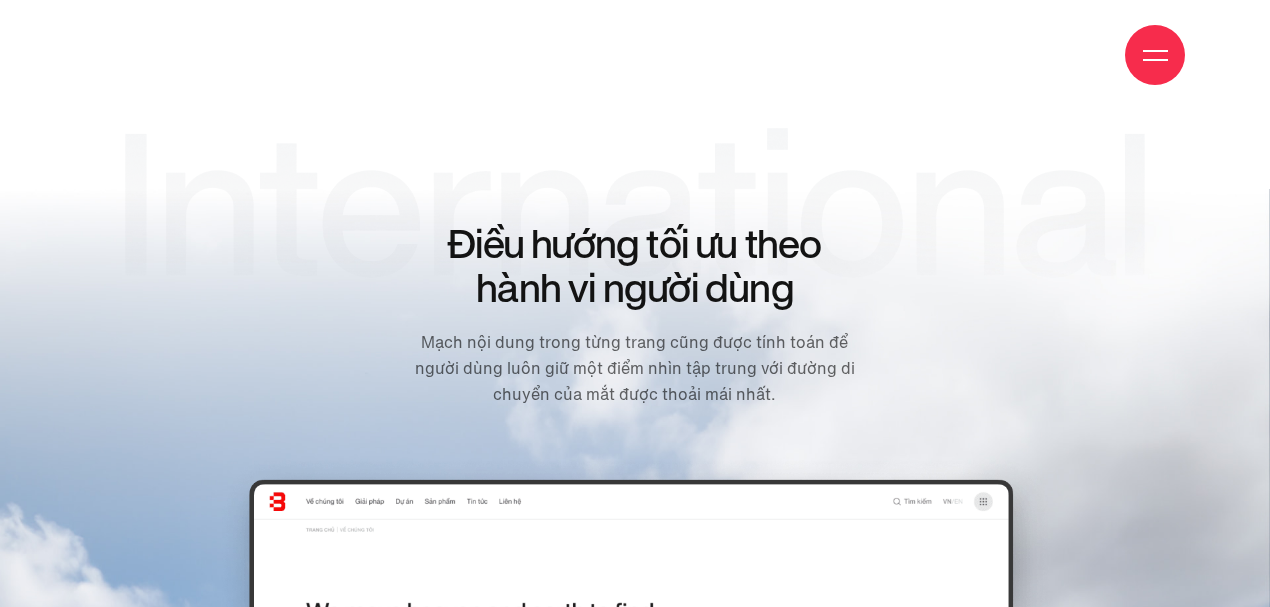 scroll, scrollTop: 7626, scrollLeft: 0, axis: vertical 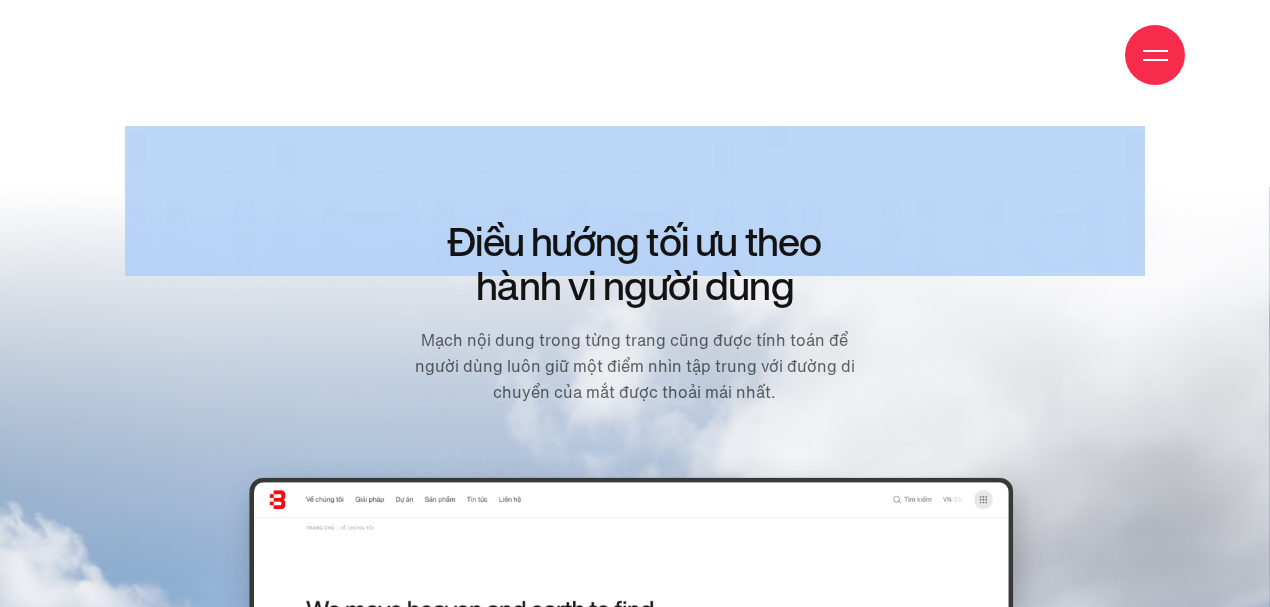drag, startPoint x: 73, startPoint y: 135, endPoint x: 1162, endPoint y: 126, distance: 1089.0372 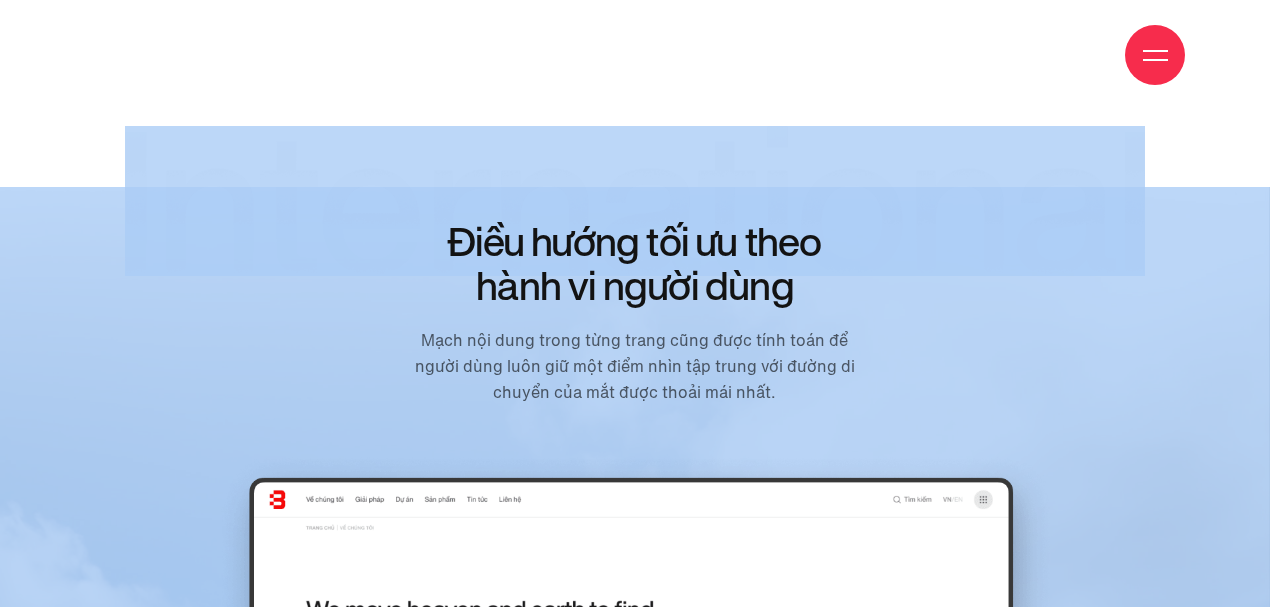 drag, startPoint x: 1186, startPoint y: 129, endPoint x: 0, endPoint y: 148, distance: 1186.1522 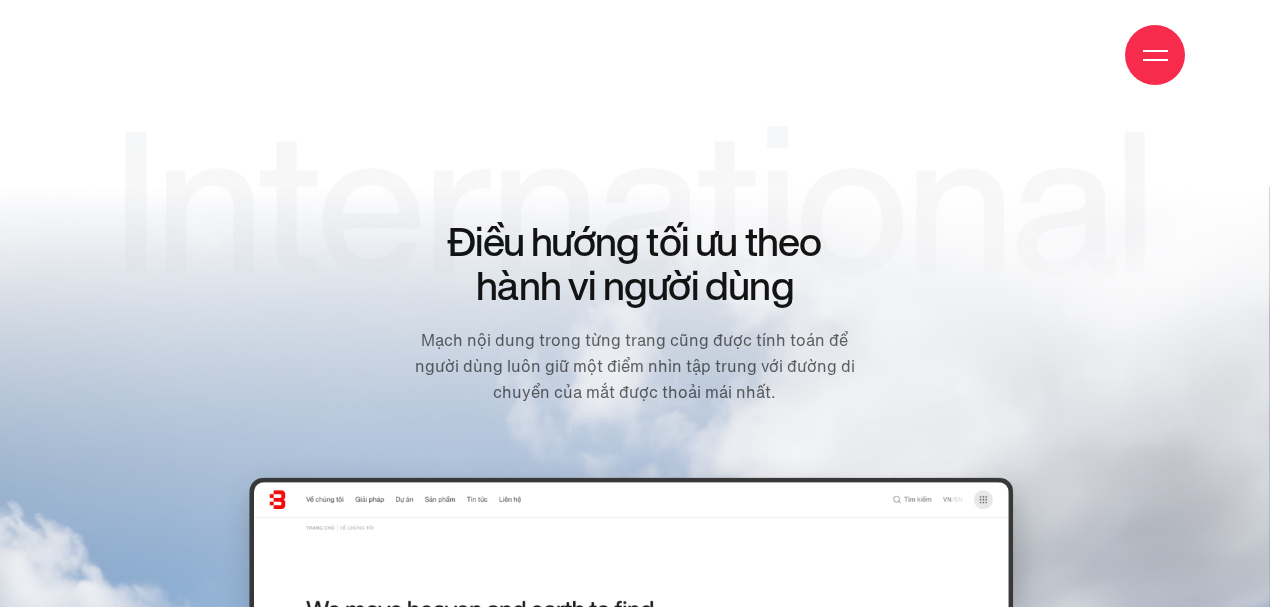 click on "Giới thiệu
Dự án
Dịch vụ
Góc nhìn
Liên hệ" at bounding box center (635, 55) 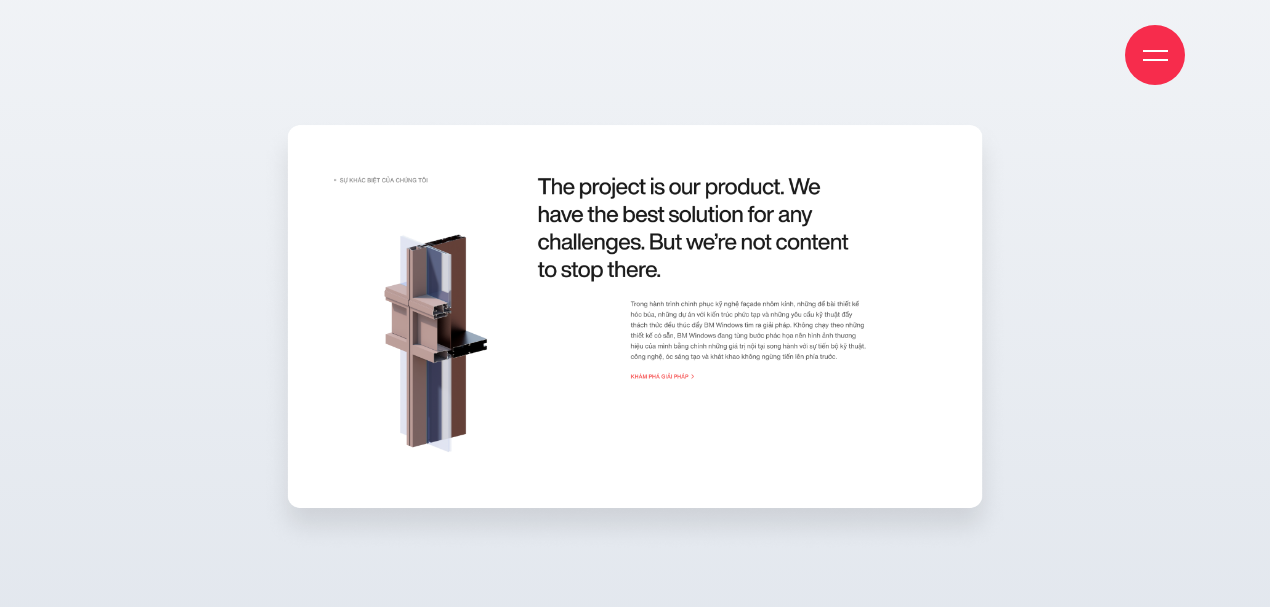 scroll, scrollTop: 9835, scrollLeft: 0, axis: vertical 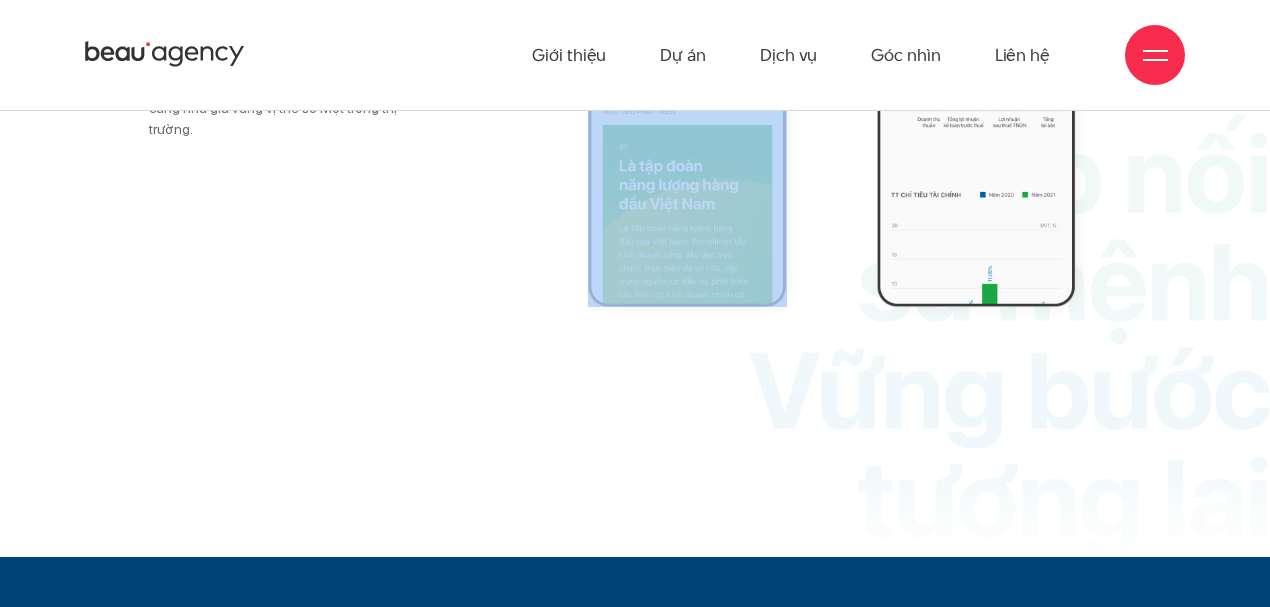 drag, startPoint x: 1232, startPoint y: 429, endPoint x: 707, endPoint y: 391, distance: 526.3734 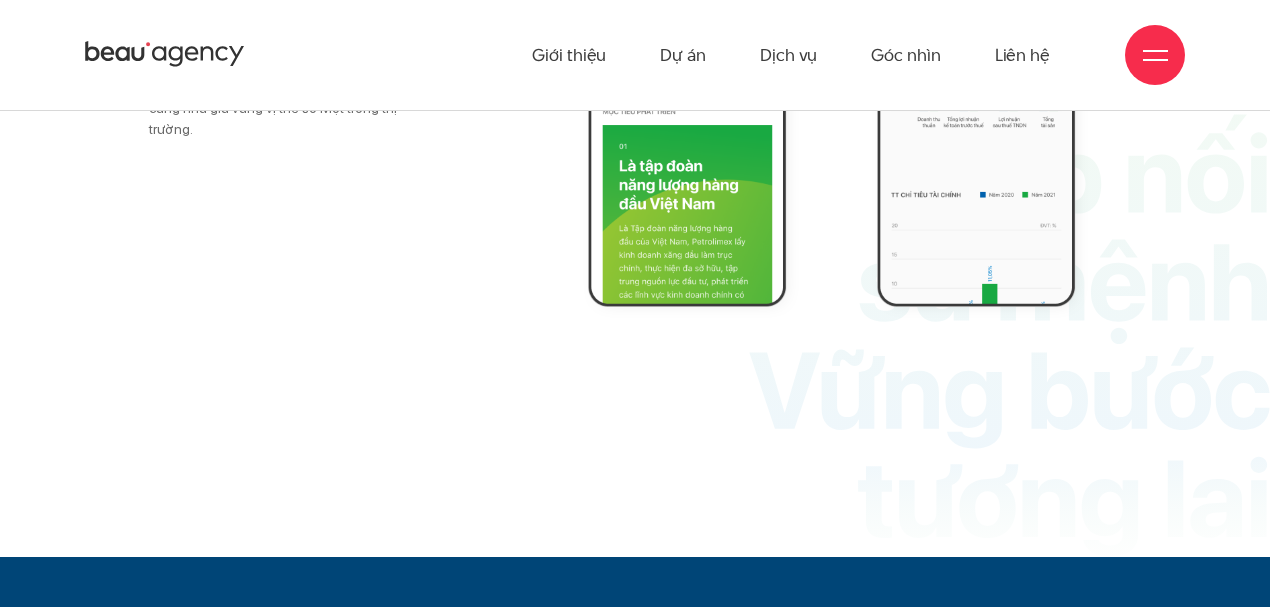 click on "Báo cáo thường niên năm 2022 của Tập đoàn Xăng dầu Việt Nam Petrolimex (PLX) đánh dấu một bước ngoặt quan trọng, chuyển đổi nhận thức của Đại hội đồng Cổ đông trong việc nhìn nhận Petrolimex là "Tập đoàn năng lượng hàng đầu Việt Nam", cung cấp đa dạng sản phẩm năng lượng cho đất nước cũng như giữ vững vị thế số Một trong thị trường." at bounding box center (635, 108) 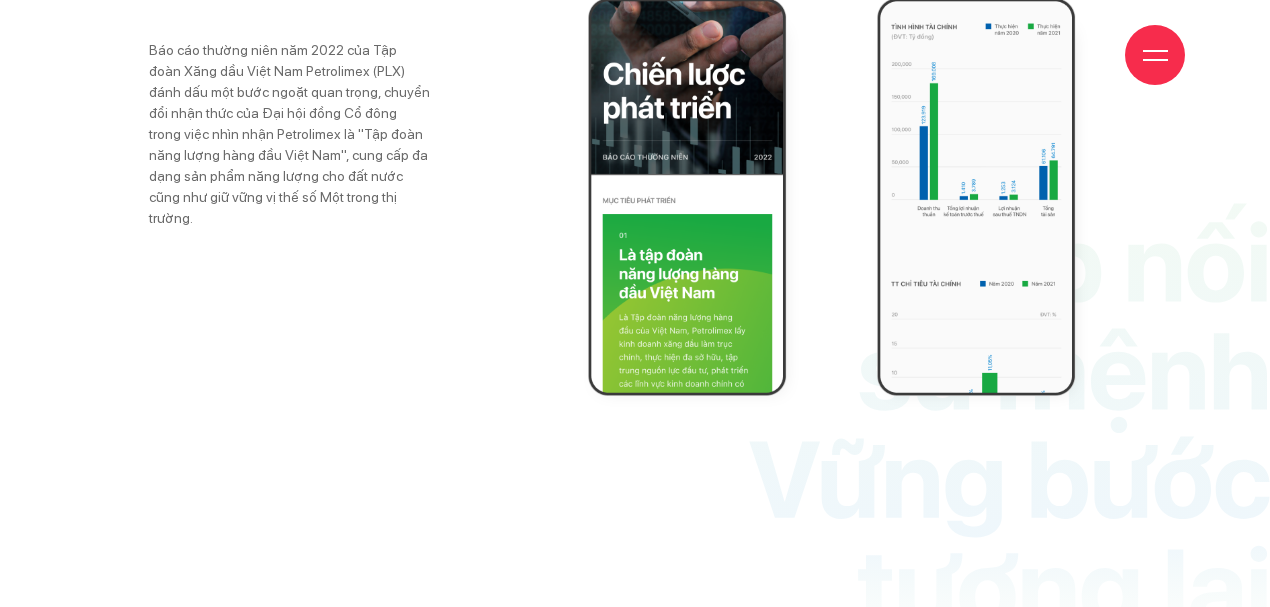 scroll, scrollTop: 4935, scrollLeft: 0, axis: vertical 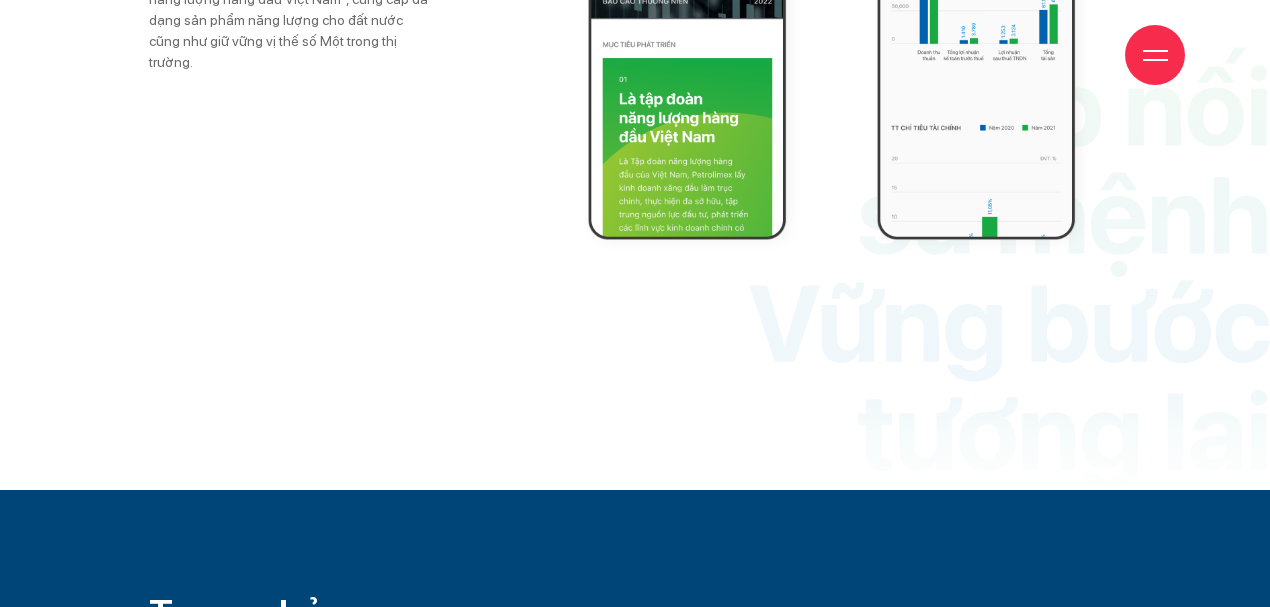 drag, startPoint x: 1122, startPoint y: 448, endPoint x: 1138, endPoint y: 429, distance: 24.839485 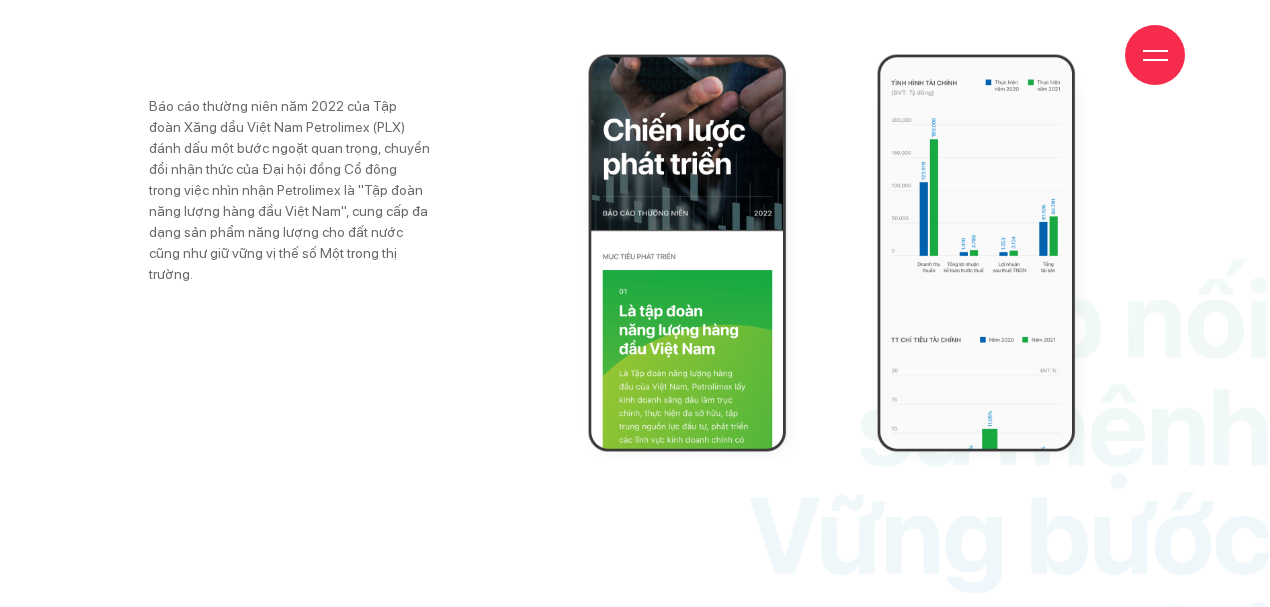 scroll, scrollTop: 5002, scrollLeft: 0, axis: vertical 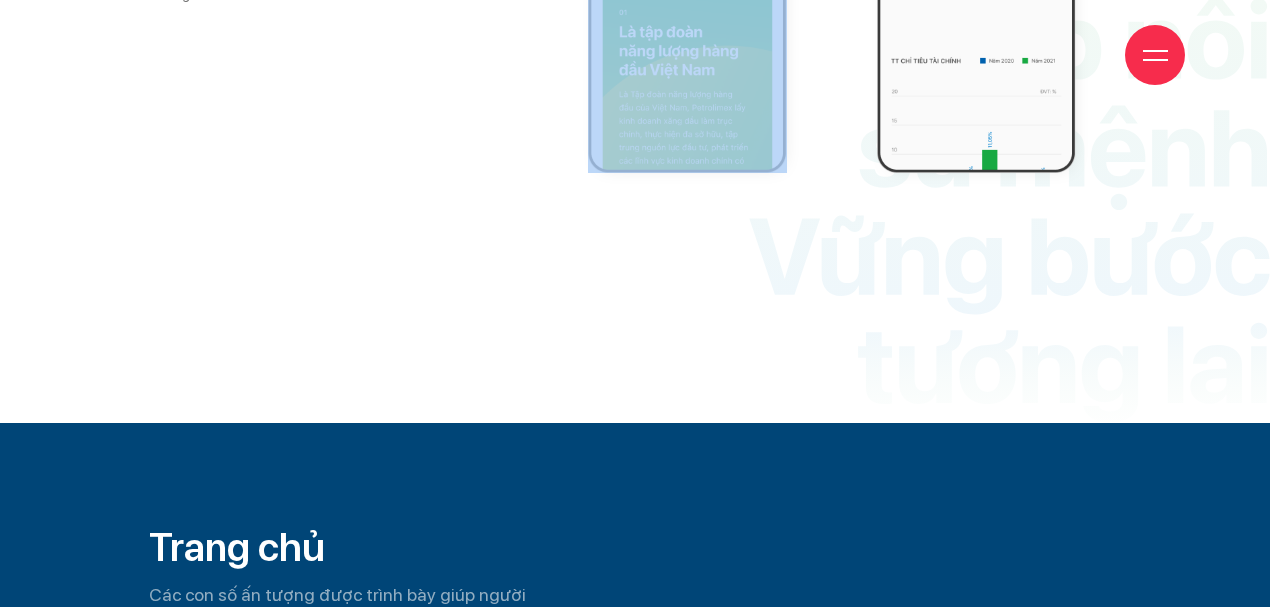 drag, startPoint x: 1161, startPoint y: 408, endPoint x: 796, endPoint y: 316, distance: 376.416 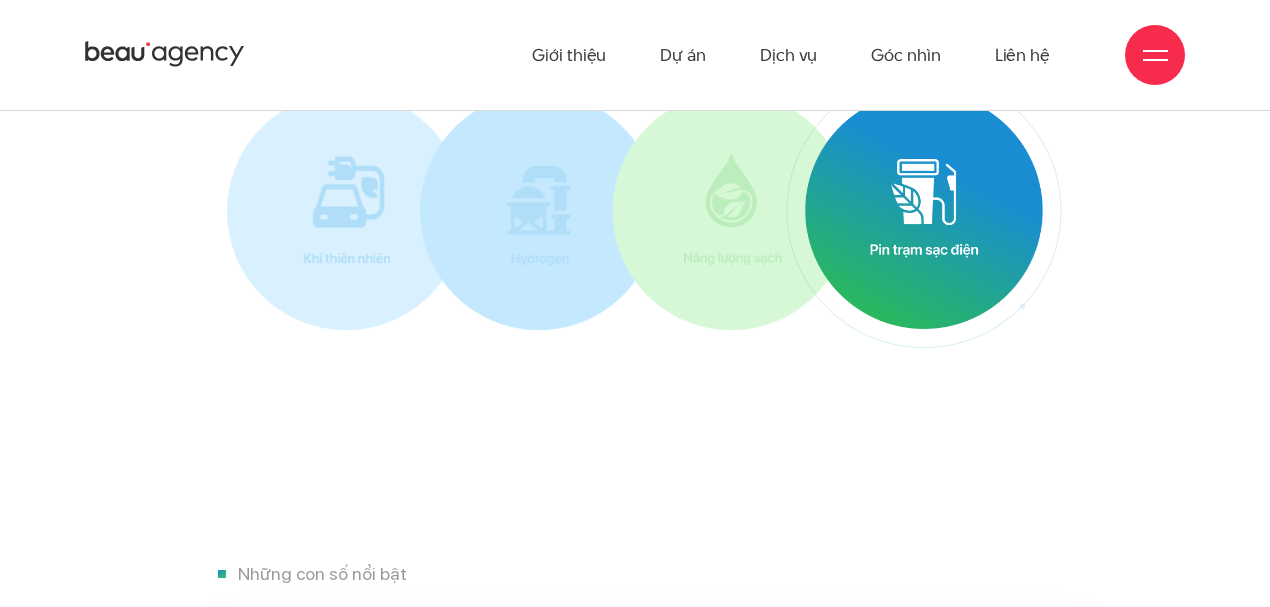 scroll, scrollTop: 8068, scrollLeft: 0, axis: vertical 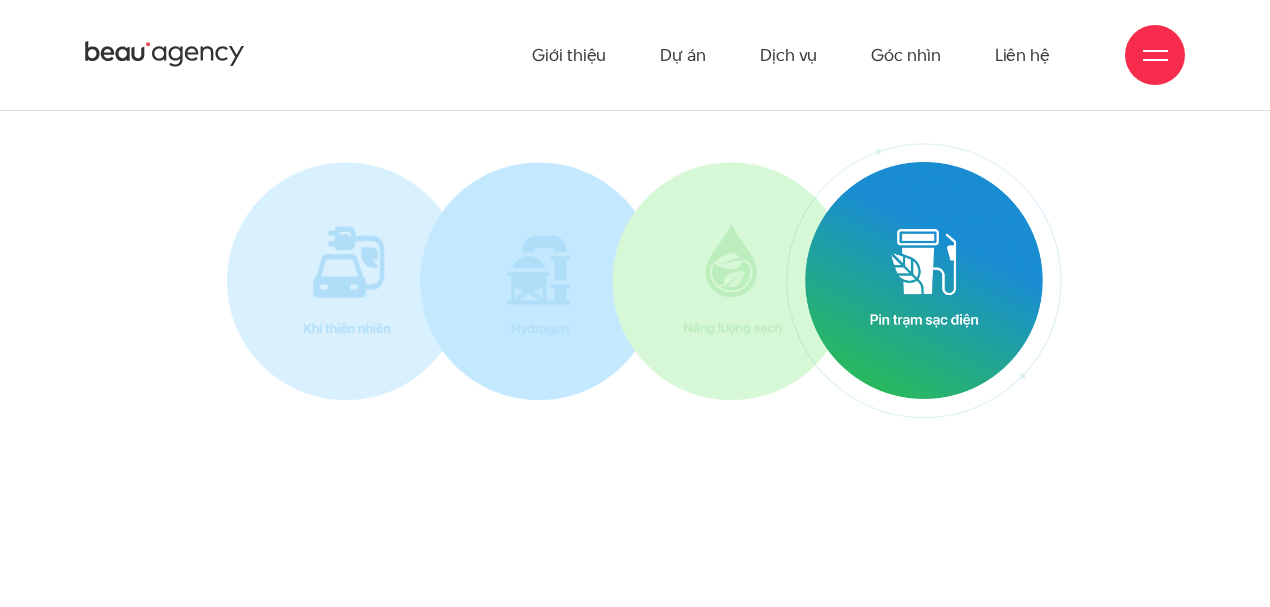 click at bounding box center (924, 281) 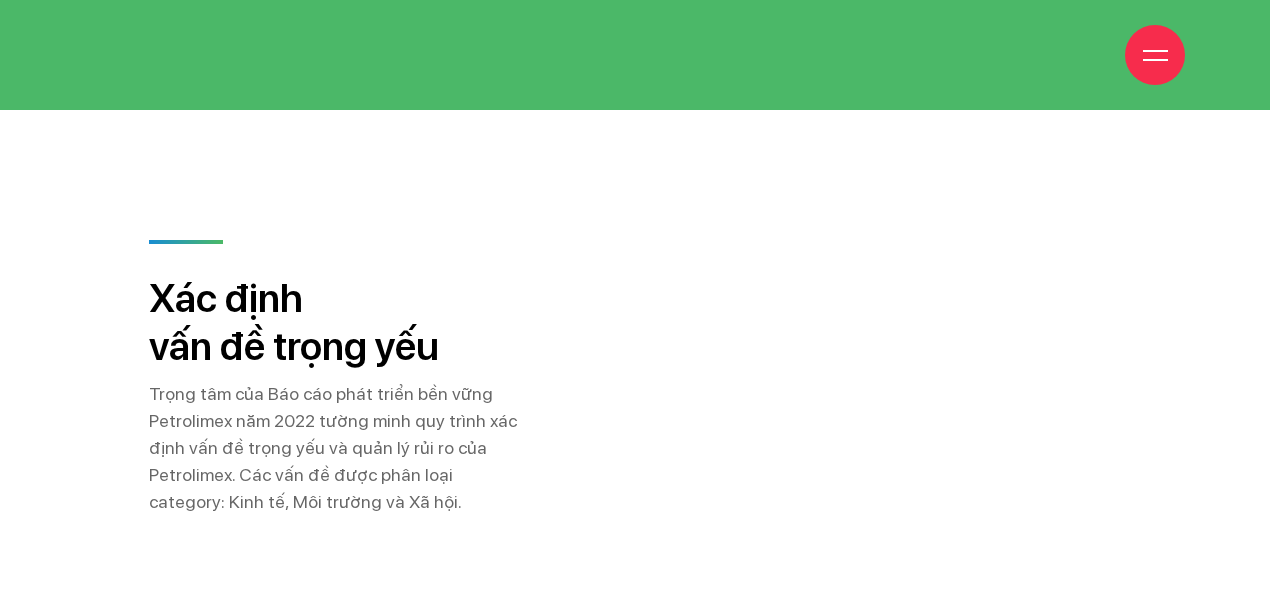 scroll, scrollTop: 17340, scrollLeft: 0, axis: vertical 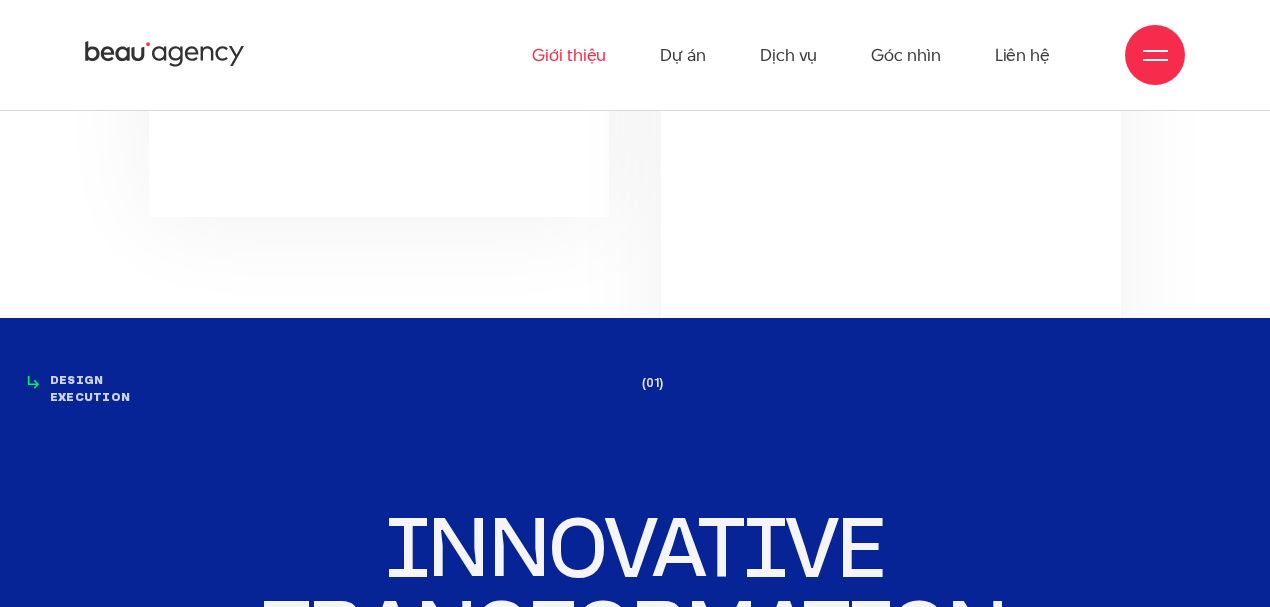 click on "Giới thiệu" at bounding box center (569, 55) 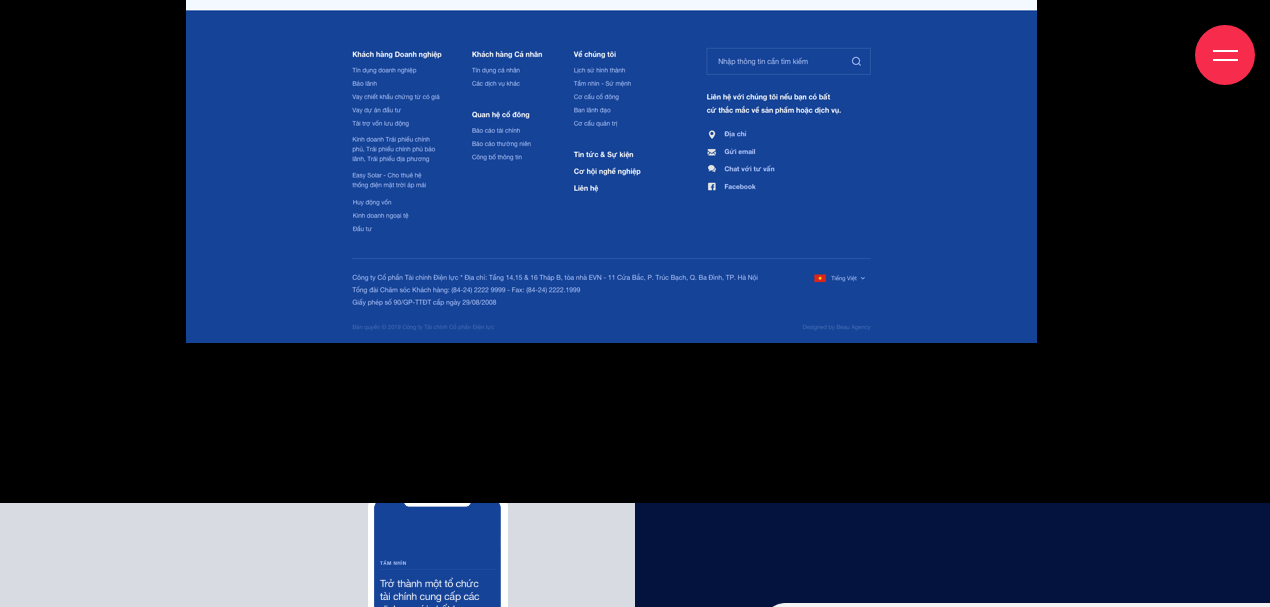 scroll, scrollTop: 7933, scrollLeft: 0, axis: vertical 